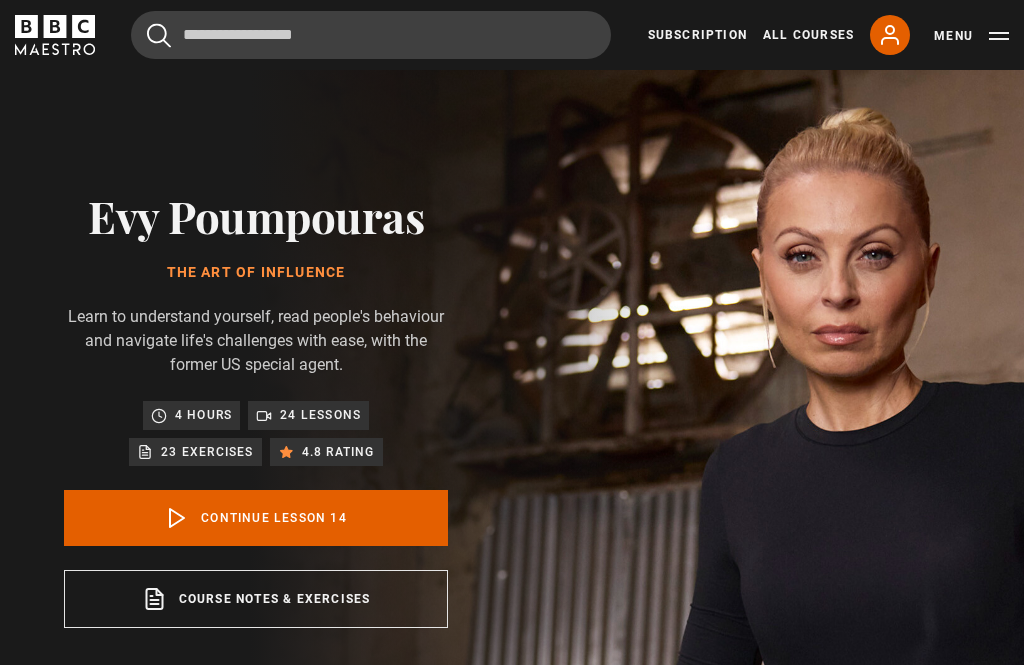 scroll, scrollTop: 0, scrollLeft: 0, axis: both 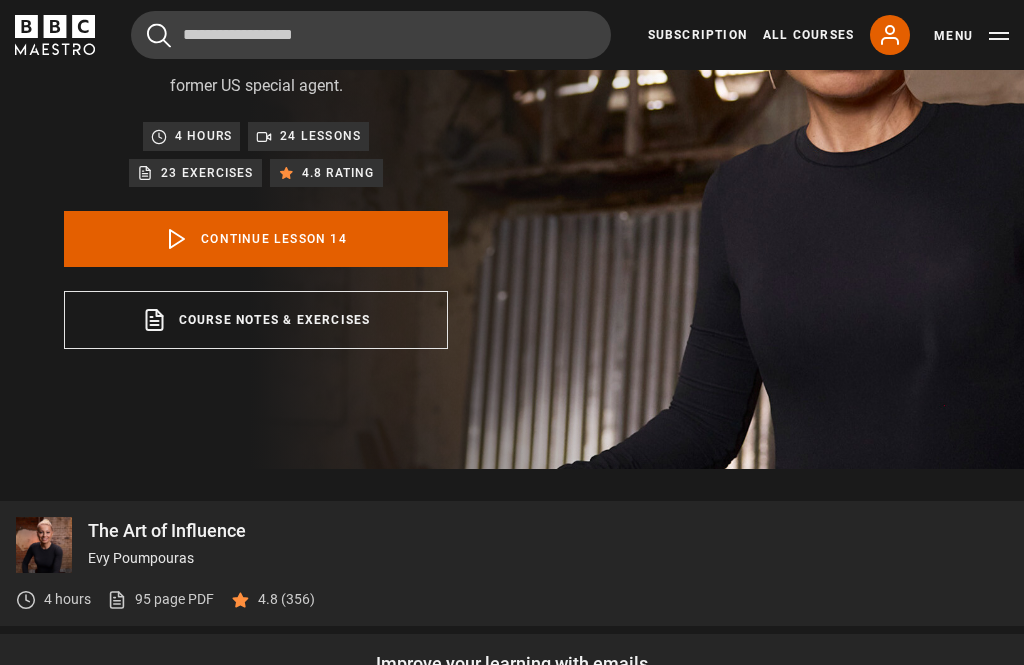 click on "Continue lesson 14" at bounding box center [256, 239] 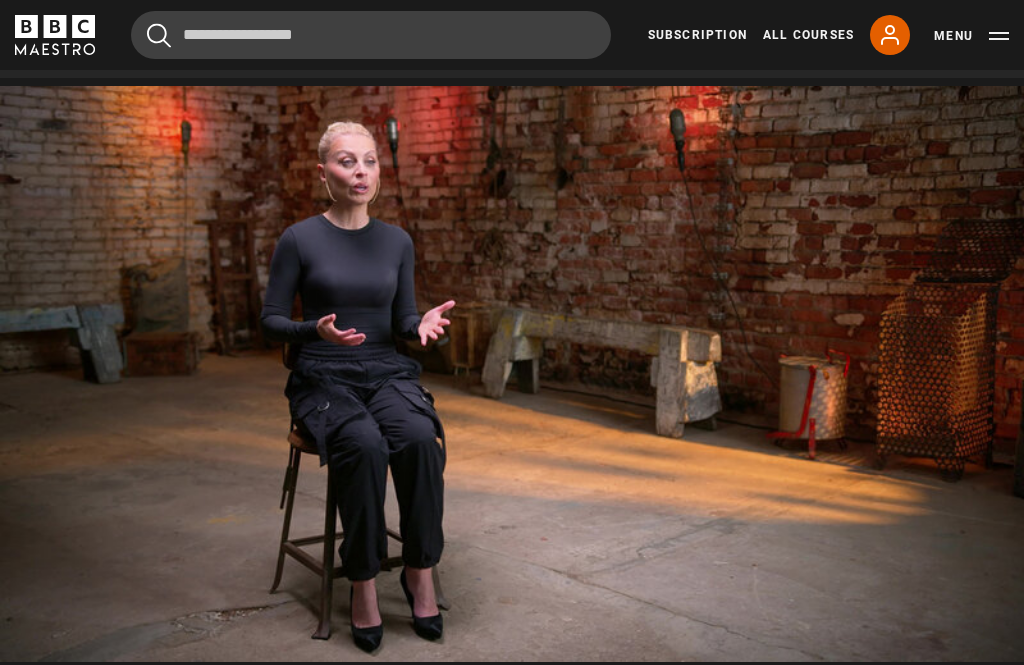 scroll, scrollTop: 1009, scrollLeft: 0, axis: vertical 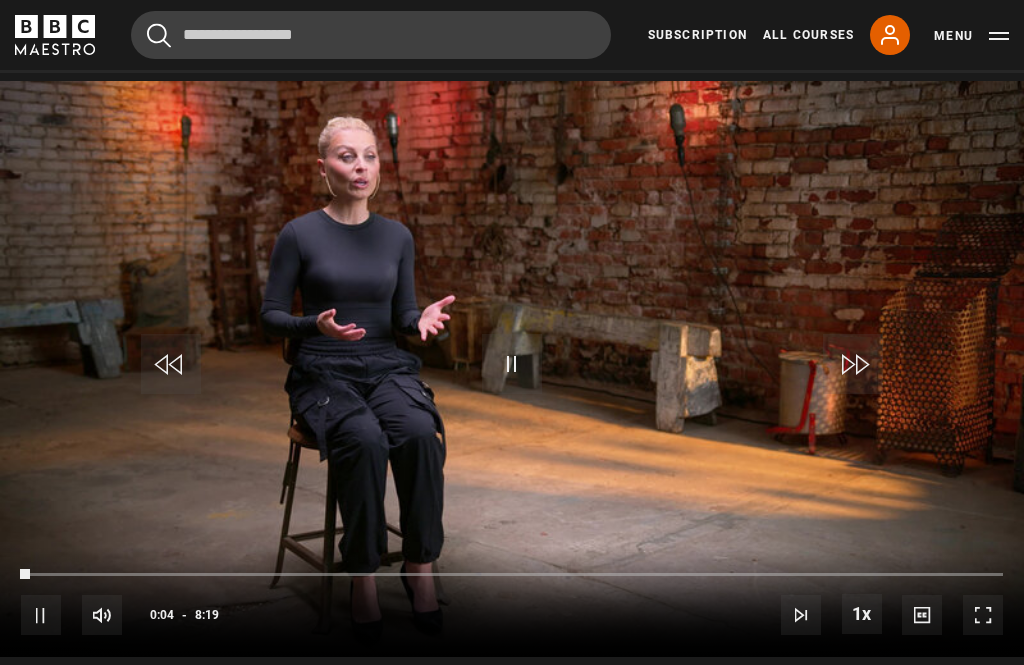 click on "Video Player is loading. Play Lesson Identity versus instrumental 10s Skip Back 10 seconds Pause 10s Skip Forward 10 seconds Loaded :  0.98% Pause Mute Current Time  0:04 - Duration  8:19
Evy Poumpouras
Lesson 14
Identity versus instrumental
1x Playback Rate 2x 1.5x 1x , selected 0.5x Captions captions off , selected English  Captions This is a modal window.
Lesson Completed
Up next
The Animal Wheel in action
Cancel
Do you want to save this lesson?
Save lesson" at bounding box center (512, 369) 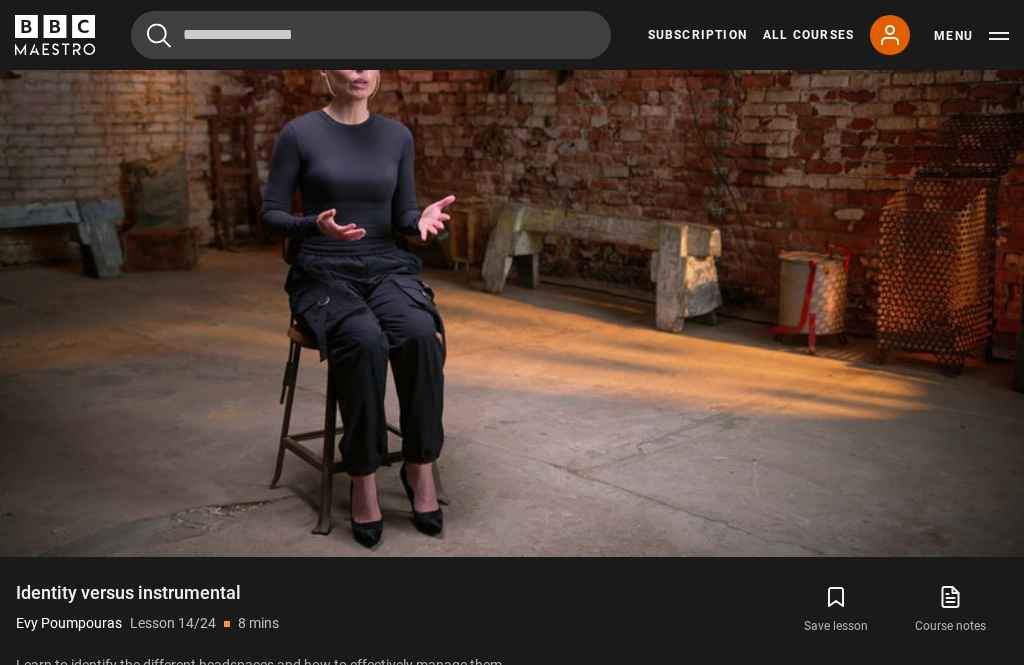scroll, scrollTop: 1107, scrollLeft: 0, axis: vertical 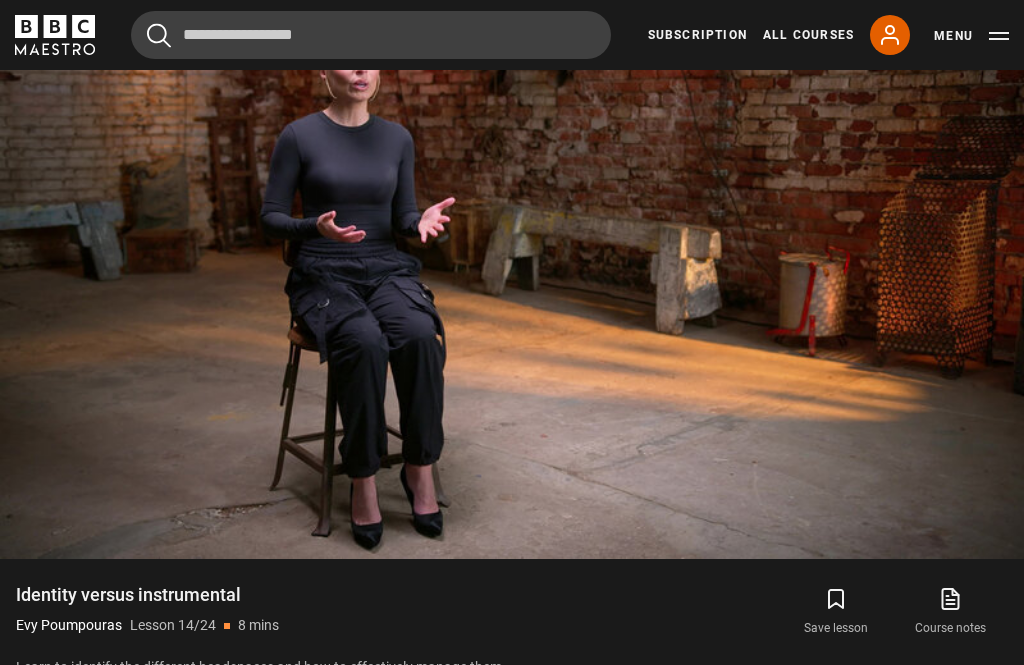 click on "Video Player is loading. Play Lesson Identity versus instrumental 10s Skip Back 10 seconds Pause 10s Skip Forward 10 seconds Loaded :  17.03% Pause Mute Current Time  1:04 - Duration  8:19
Evy Poumpouras
Lesson 14
Identity versus instrumental
1x Playback Rate 2x 1.5x 1x , selected 0.5x Captions captions off , selected English  Captions This is a modal window.
Lesson Completed
Up next
The Animal Wheel in action
Cancel
Do you want to save this lesson?
Save lesson" at bounding box center (512, 271) 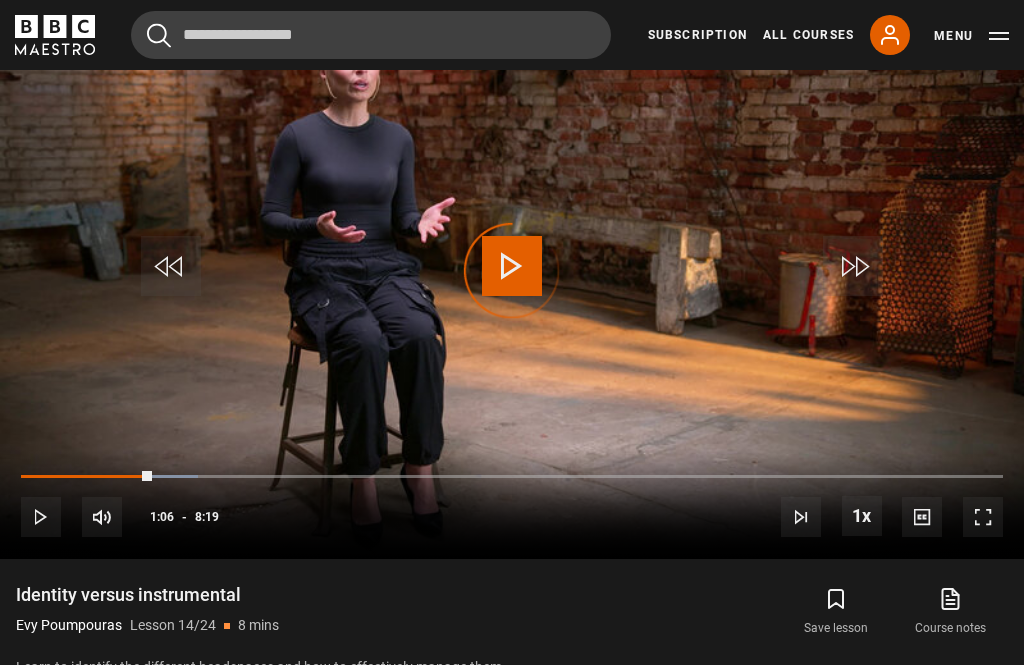 click at bounding box center [87, 477] 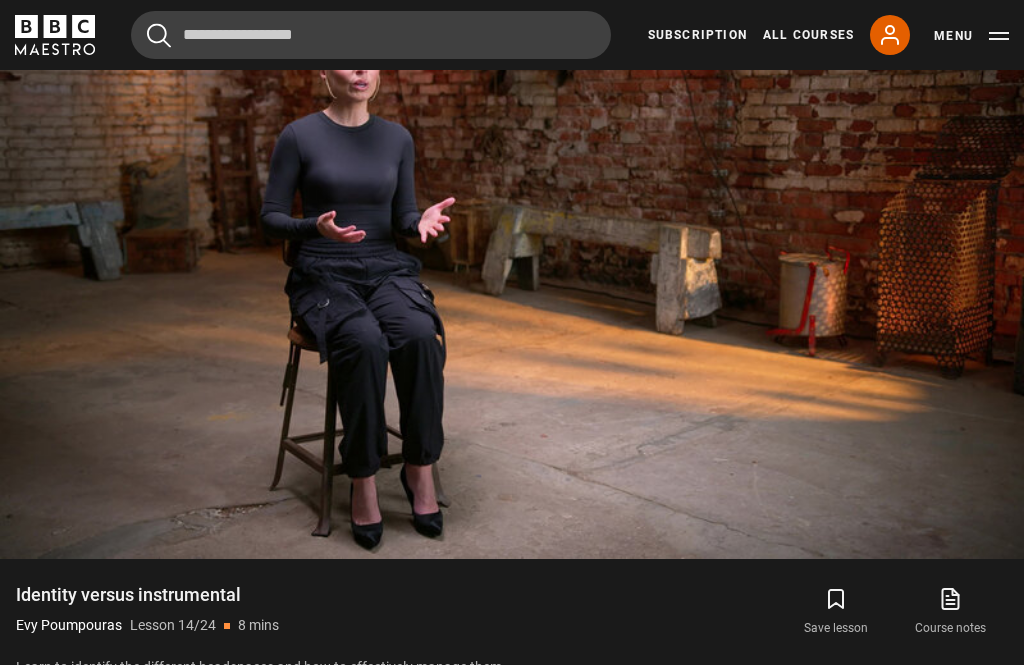 click on "Video Player is loading. Play Lesson Identity versus instrumental 10s Skip Back 10 seconds Pause 10s Skip Forward 10 seconds Loaded :  5.25% Pause Mute Current Time  0:15 - Duration  8:19
Evy Poumpouras
Lesson 14
Identity versus instrumental
1x Playback Rate 2x 1.5x 1x , selected 0.5x Captions captions off , selected English  Captions This is a modal window.
Lesson Completed
Up next
The Animal Wheel in action
Cancel
Do you want to save this lesson?
Save lesson" at bounding box center [512, 271] 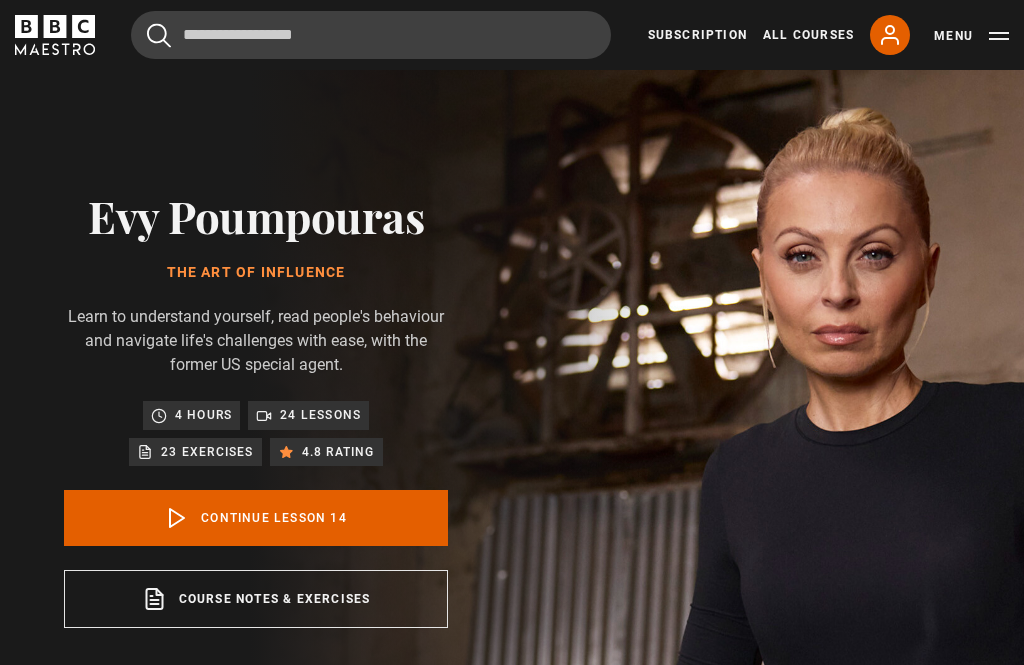 scroll, scrollTop: 0, scrollLeft: 0, axis: both 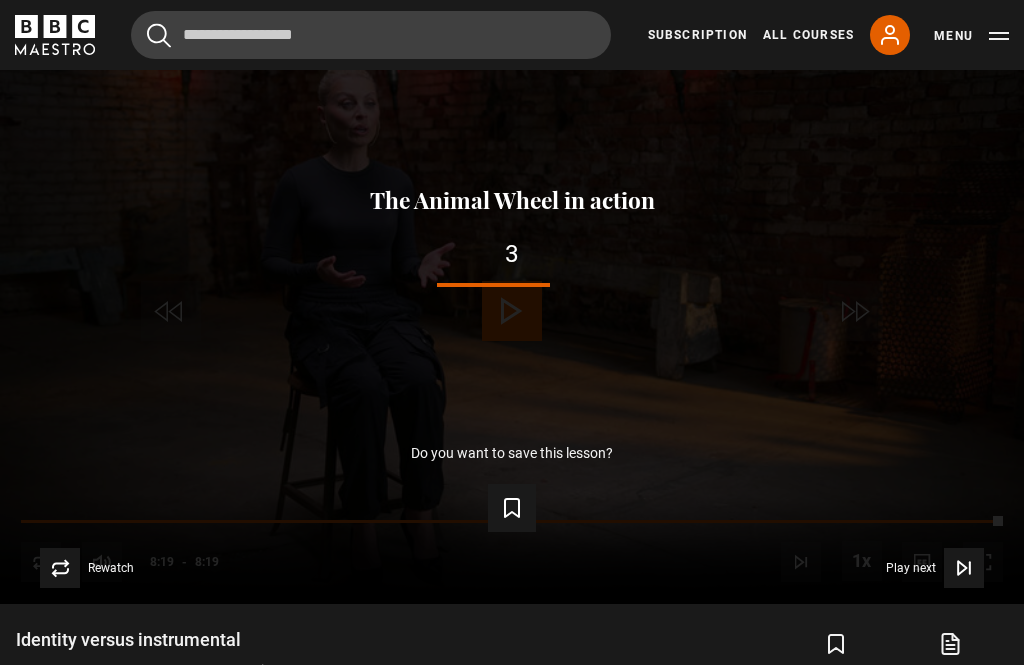 click on "Save lesson" at bounding box center [512, 508] 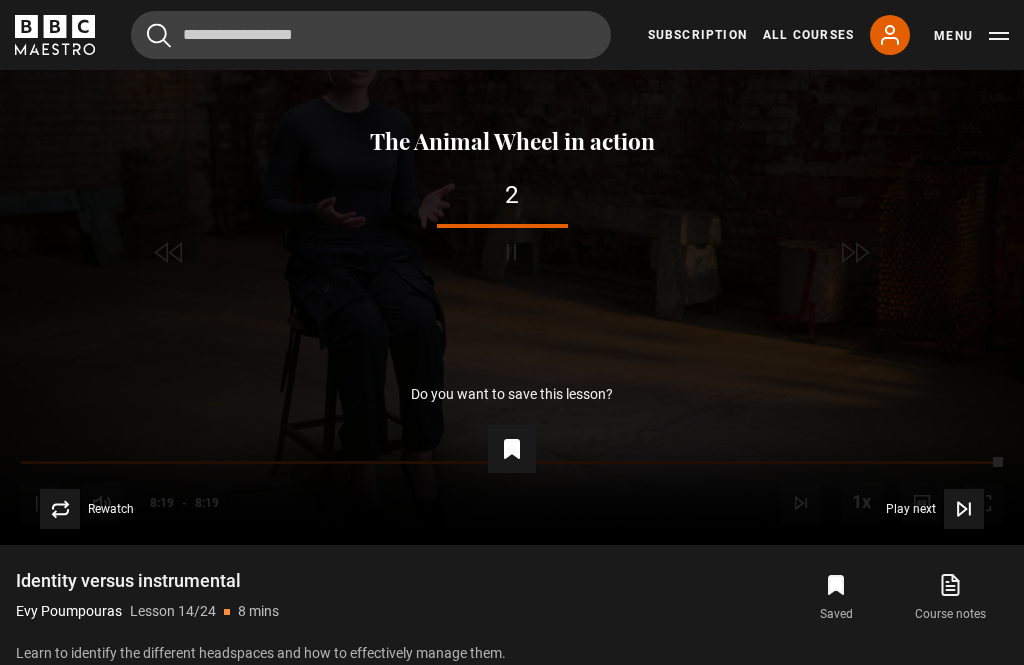scroll, scrollTop: 1124, scrollLeft: 0, axis: vertical 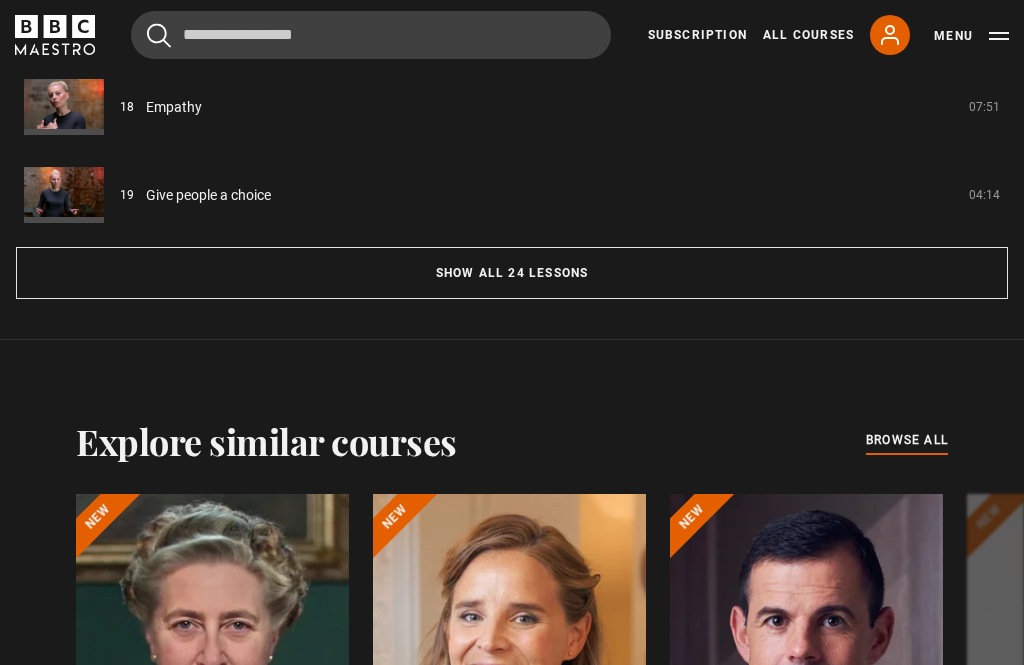 click on "Show all 24 lessons" at bounding box center (512, 273) 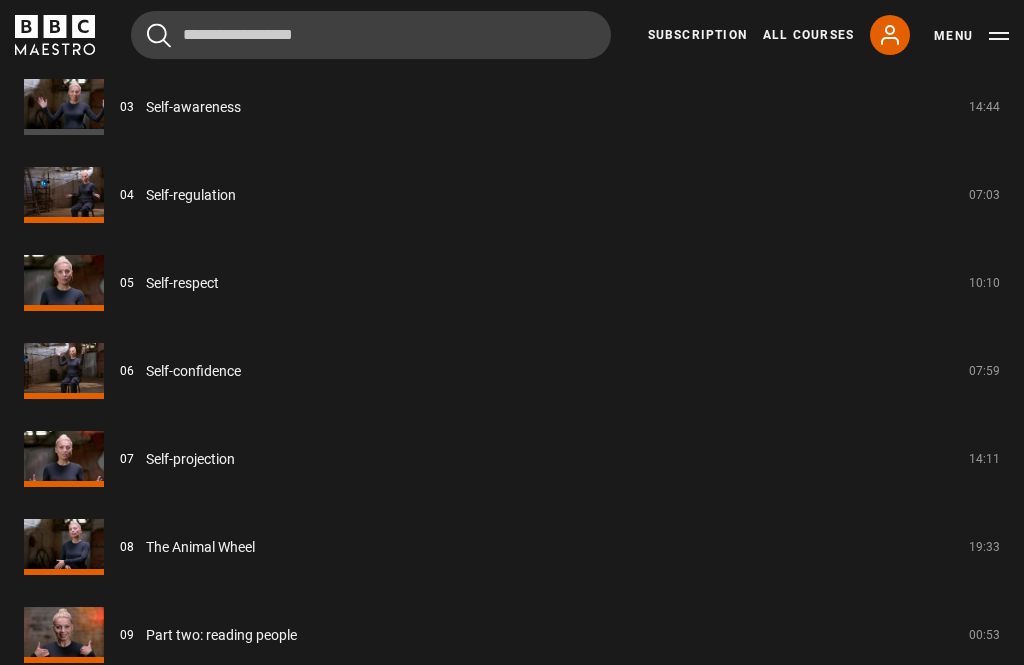 scroll, scrollTop: 2060, scrollLeft: 0, axis: vertical 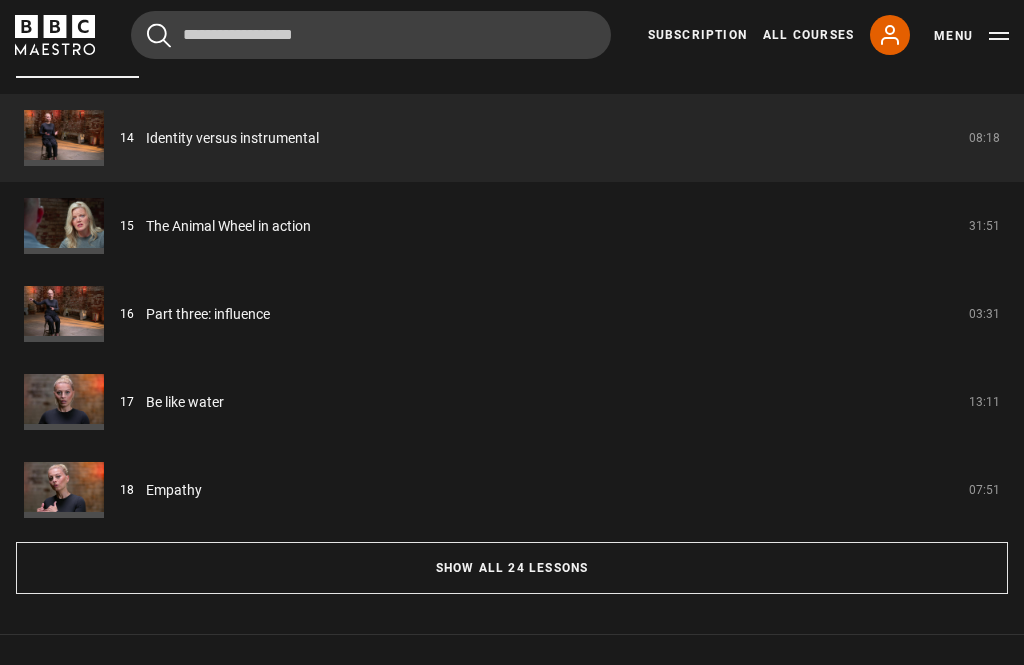 click on "Show all 24 lessons" at bounding box center (512, 568) 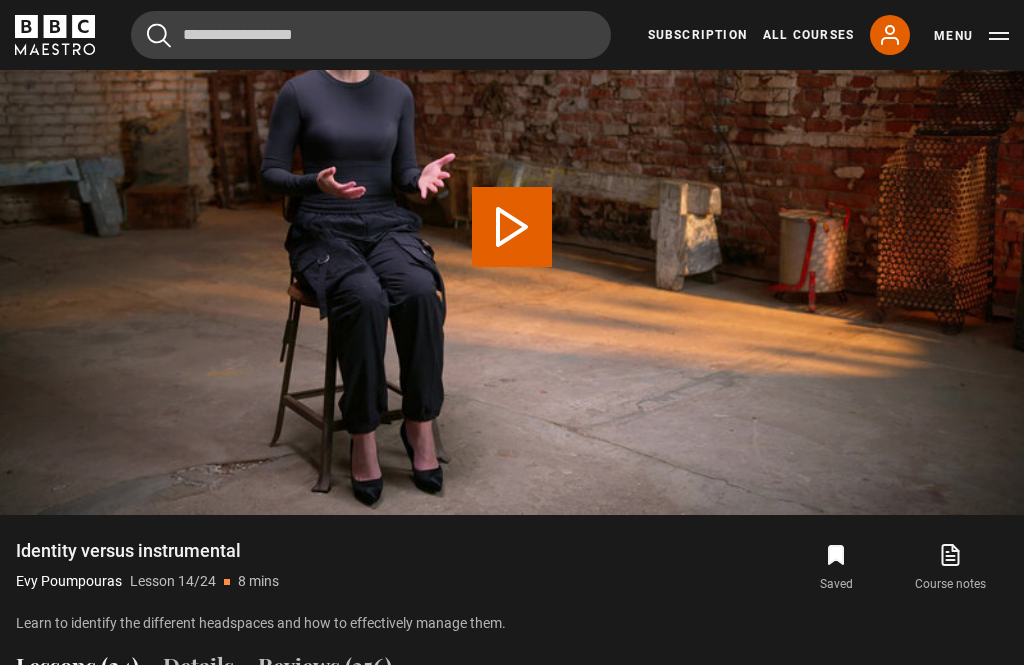 scroll, scrollTop: 1106, scrollLeft: 0, axis: vertical 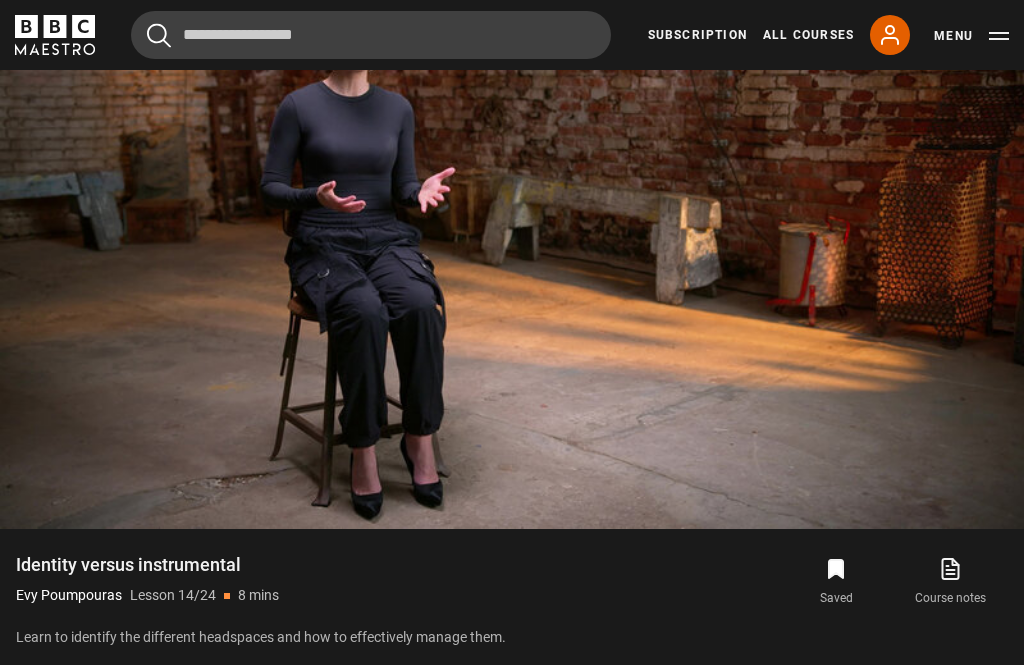 click on "Video Player is loading. Play Lesson Identity versus instrumental 10s Skip Back 10 seconds Pause 10s Skip Forward 10 seconds Loaded :  11.41% Pause Mute Current Time  0:07 - Duration  8:19
Evy Poumpouras
Lesson 14
Identity versus instrumental
1x Playback Rate 2x 1.5x 1x , selected 0.5x Captions captions off , selected English  Captions This is a modal window.
Lesson Completed
Up next
The Animal Wheel in action
Cancel
Do you want to save this lesson?
Saved
Rewatch" at bounding box center [512, 241] 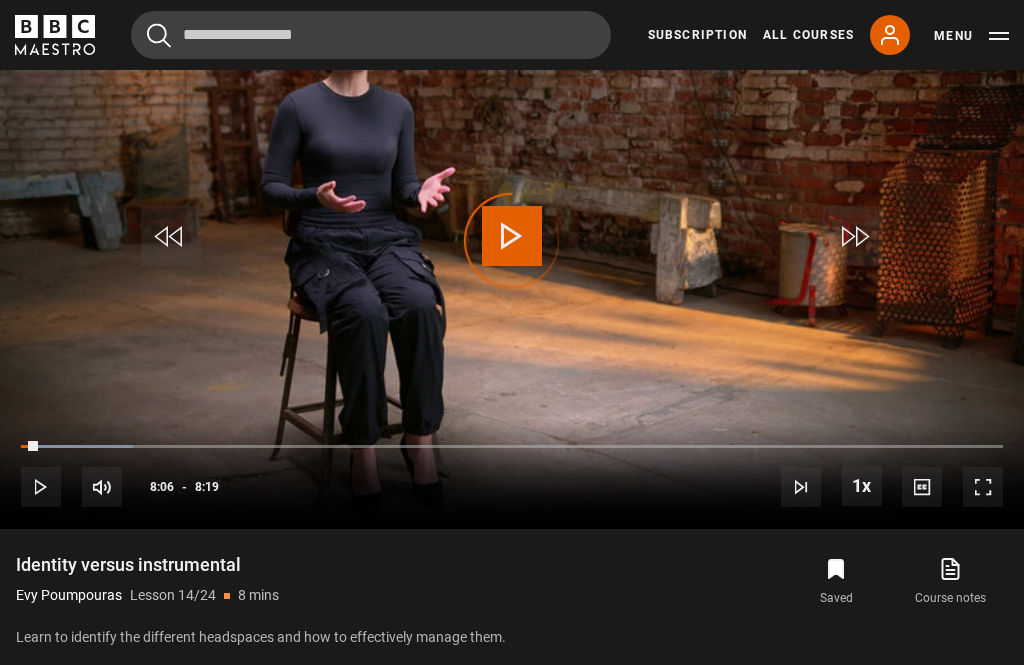 click on "Loaded :  11.41%" at bounding box center [512, 447] 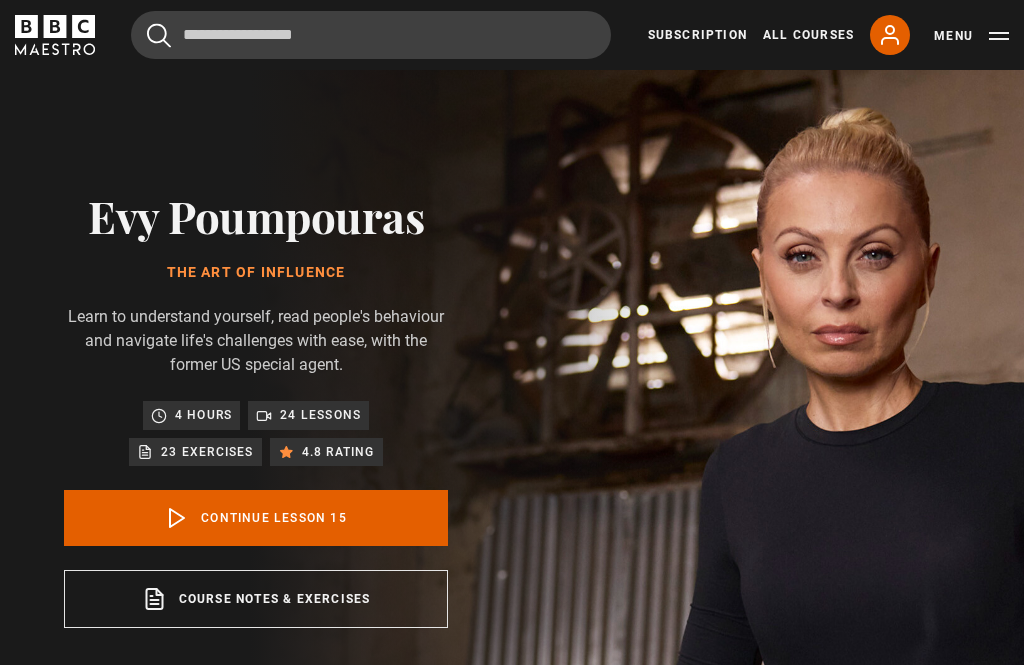 scroll, scrollTop: 0, scrollLeft: 0, axis: both 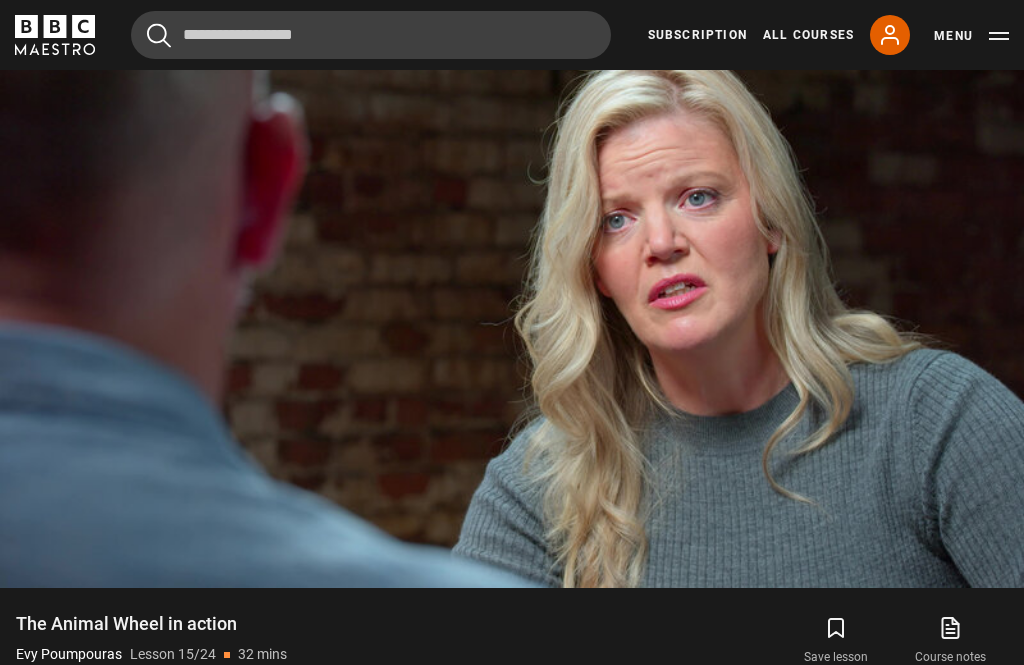 click 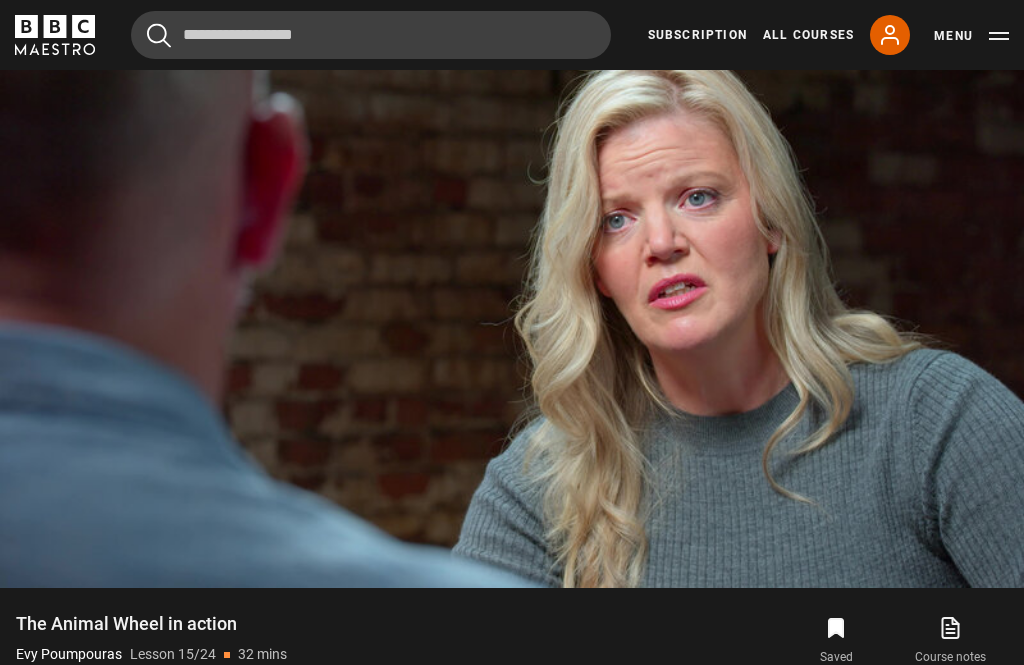 click on "Video Player is loading. Play Lesson The Animal Wheel in action 10s Skip Back 10 seconds Pause 10s Skip Forward 10 seconds Loaded :  23.28% Pause Mute Current Time  6:40 - Duration  31:52
[FIRST] [LAST]
Lesson 15
The Animal Wheel in action
1x Playback Rate 2x 1.5x 1x , selected 0.5x Captions captions off , selected English  Captions This is a modal window.
Lesson Completed
Up next
Part three: influence
Cancel
Do you want to save this lesson?
You saved this lesson" at bounding box center [512, 300] 